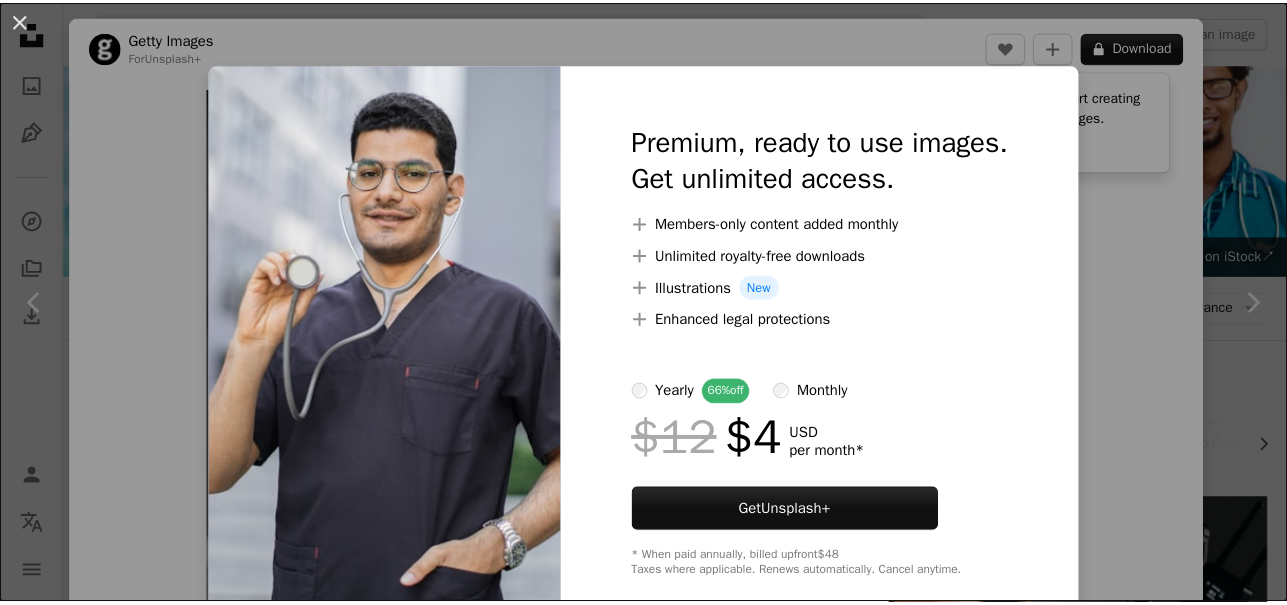 scroll, scrollTop: 1022, scrollLeft: 0, axis: vertical 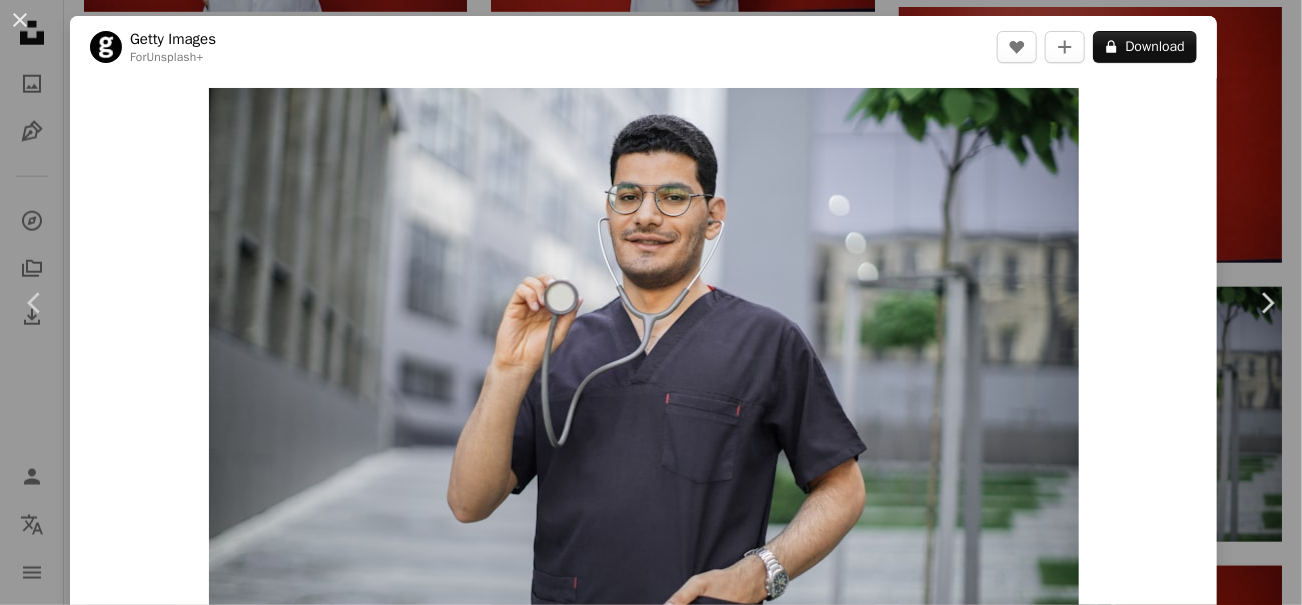 type 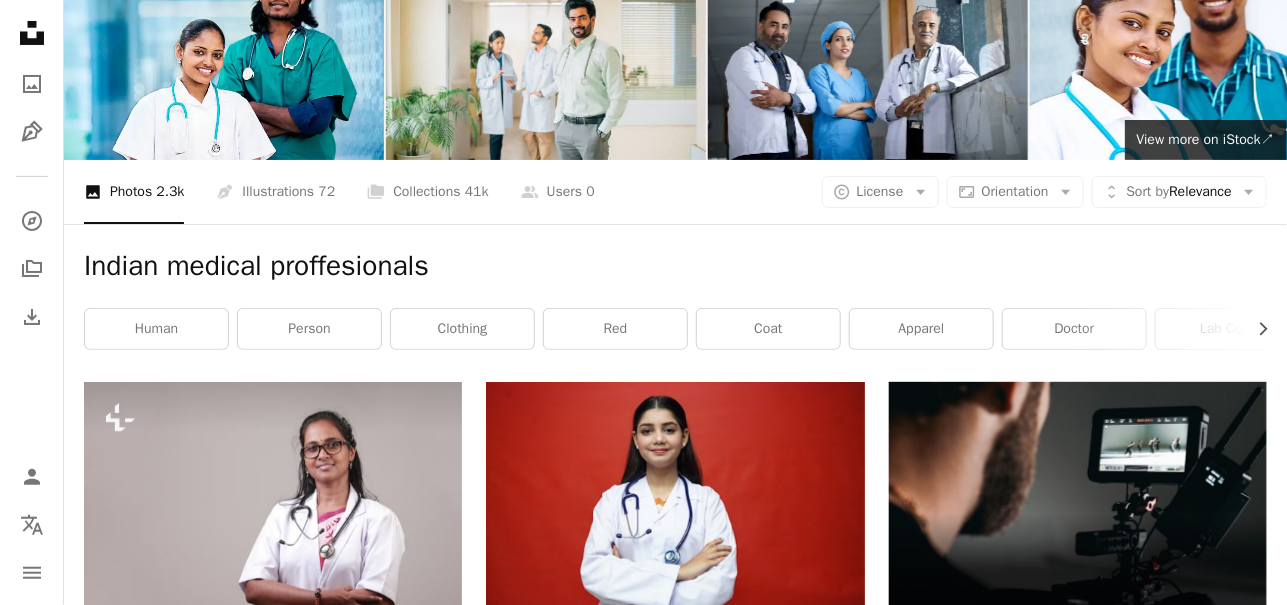 scroll, scrollTop: 78, scrollLeft: 0, axis: vertical 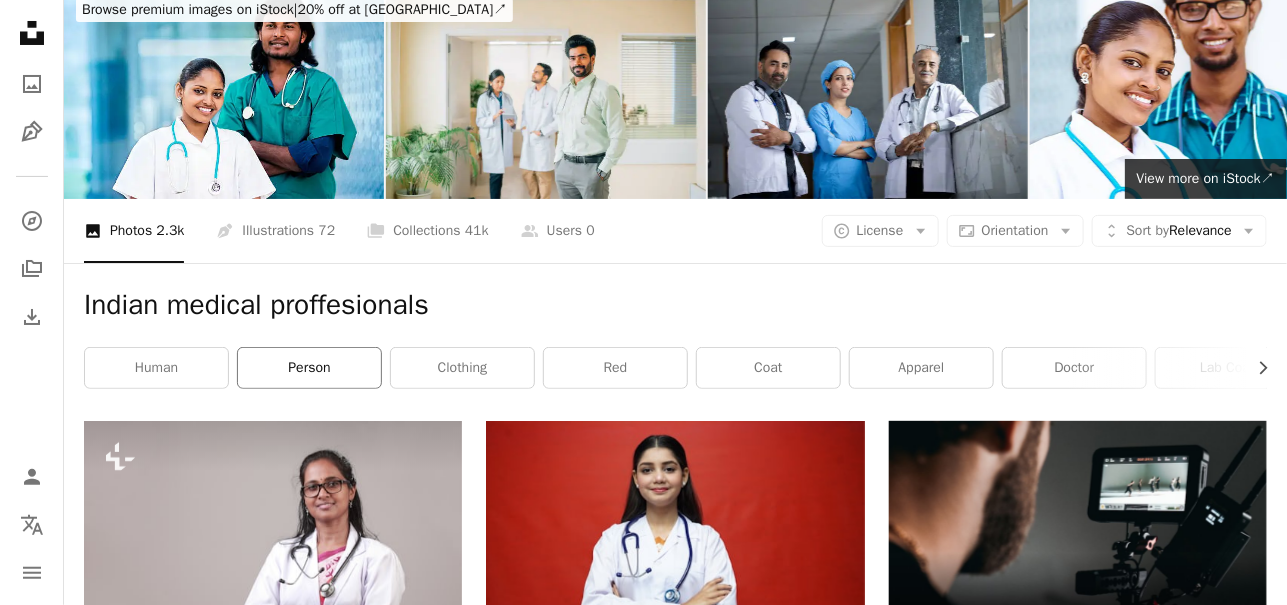 click on "person" at bounding box center (309, 368) 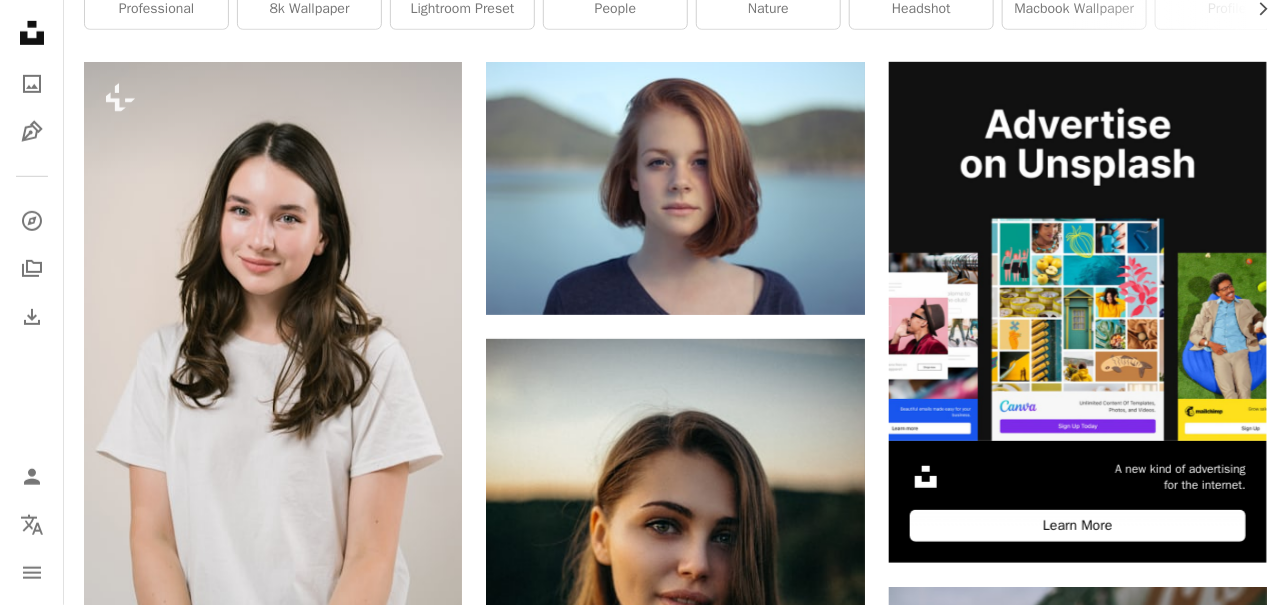 scroll, scrollTop: 511, scrollLeft: 0, axis: vertical 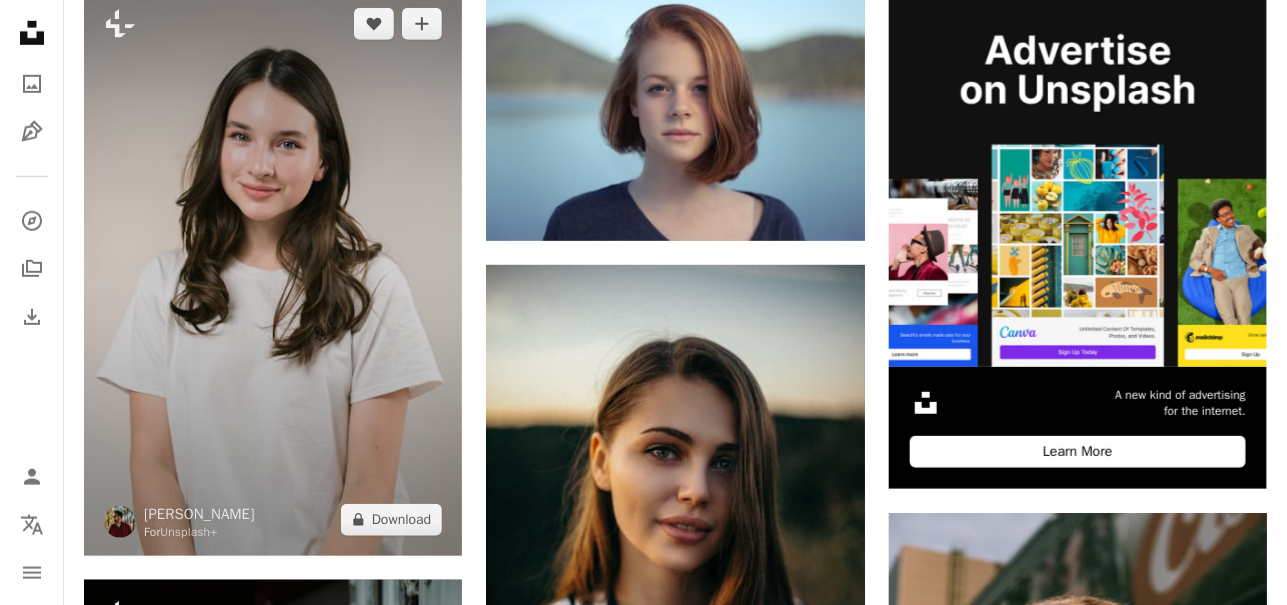 click at bounding box center [273, 271] 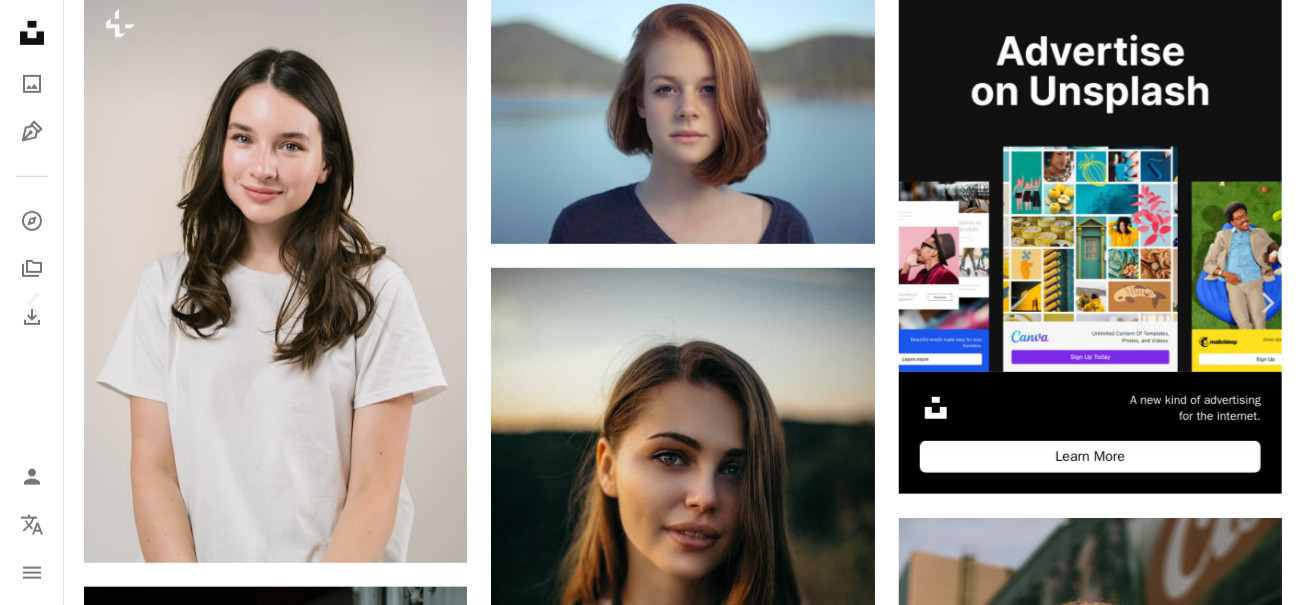 click on "An X shape" at bounding box center (20, 20) 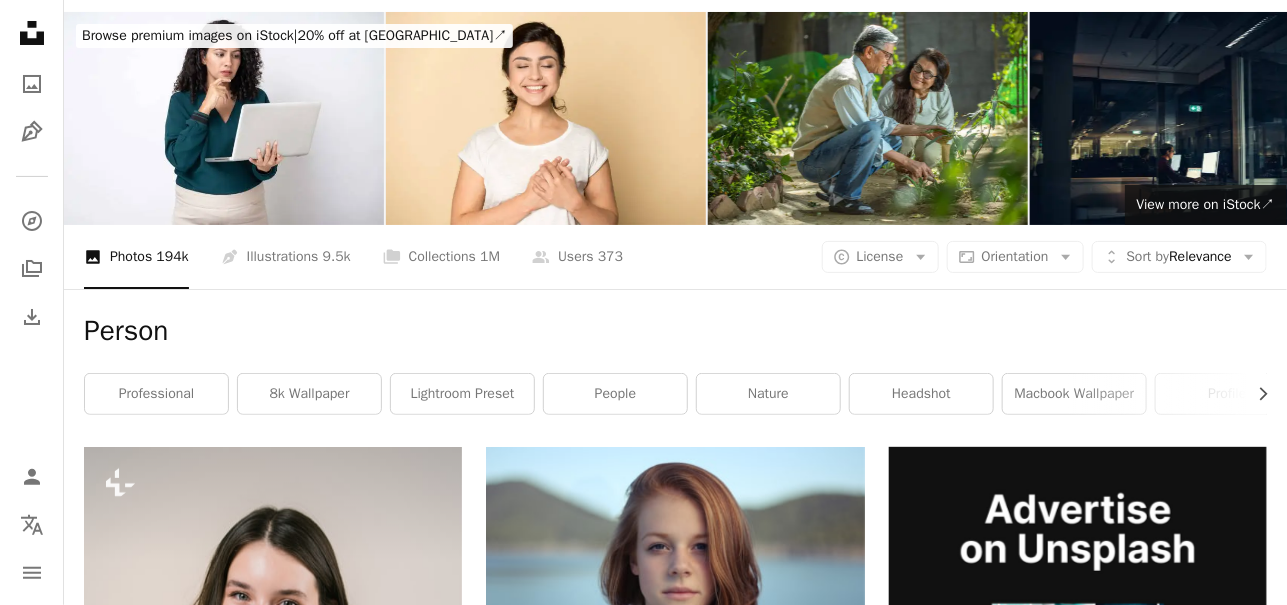 scroll, scrollTop: 0, scrollLeft: 0, axis: both 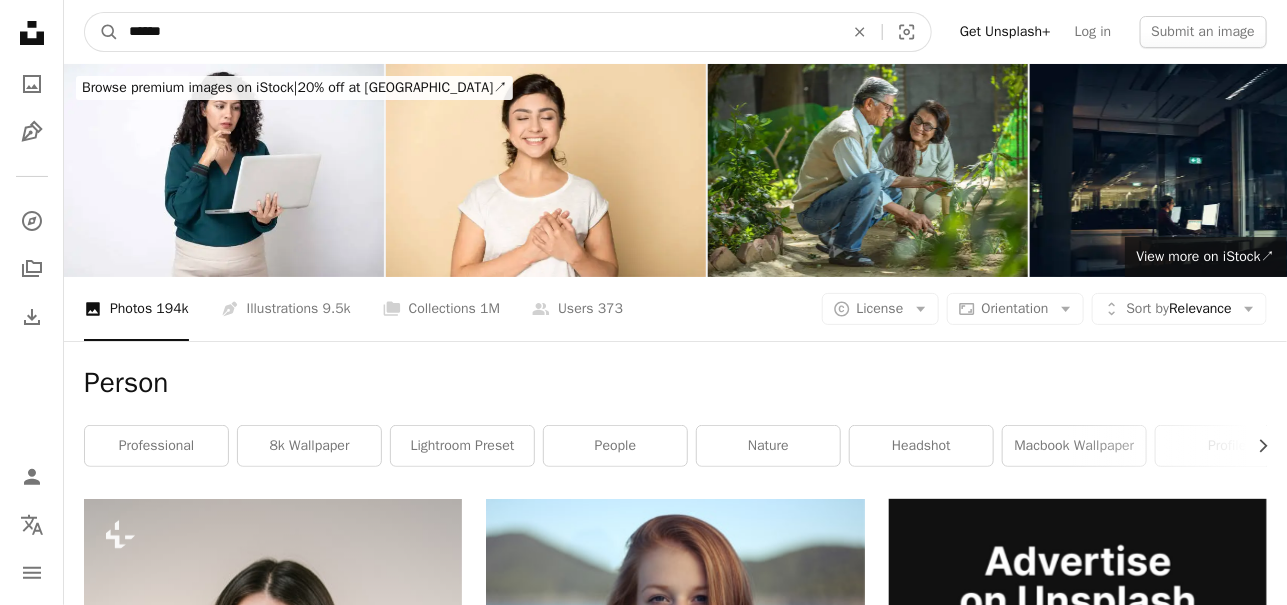 click on "******" at bounding box center (478, 32) 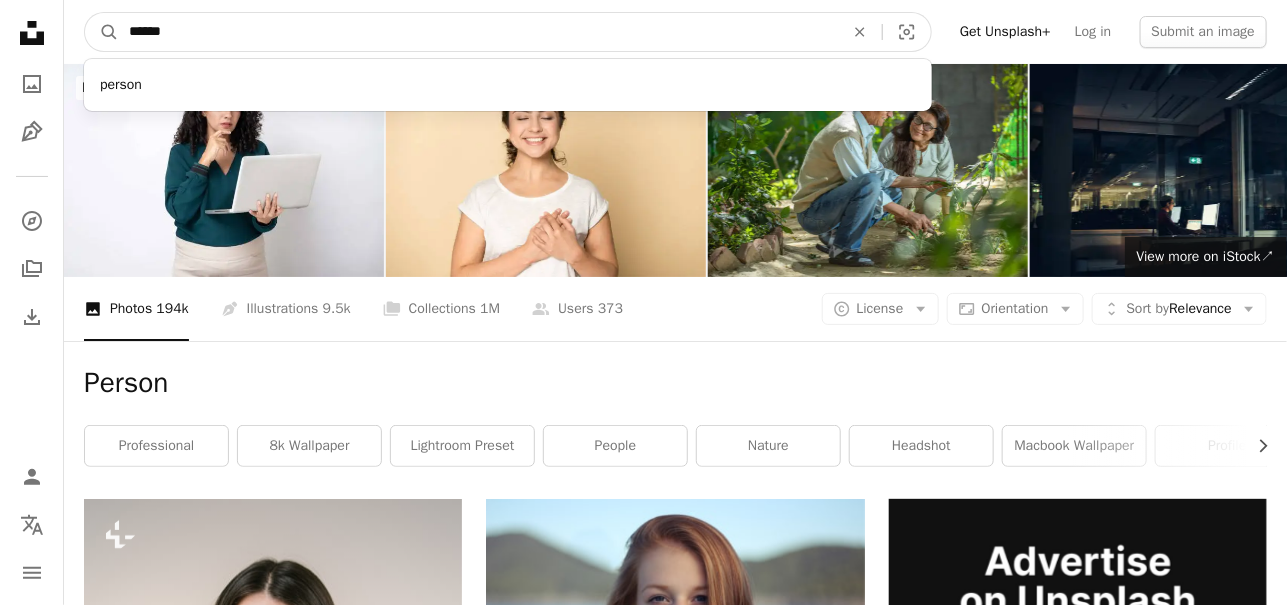 click on "******" at bounding box center [478, 32] 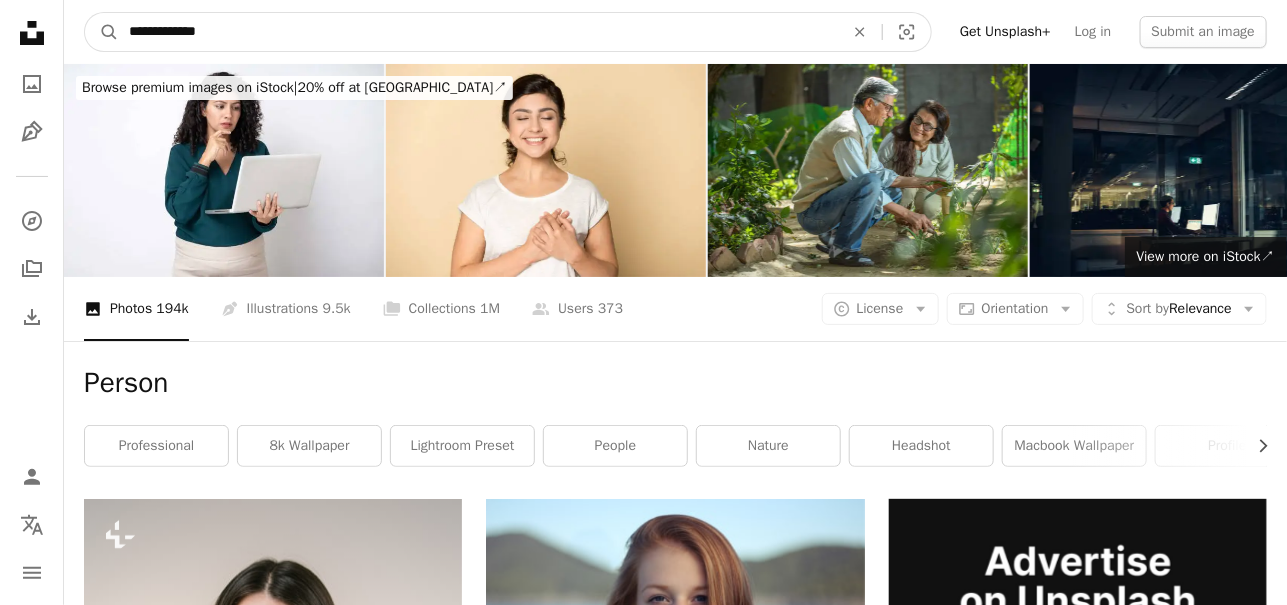 type on "**********" 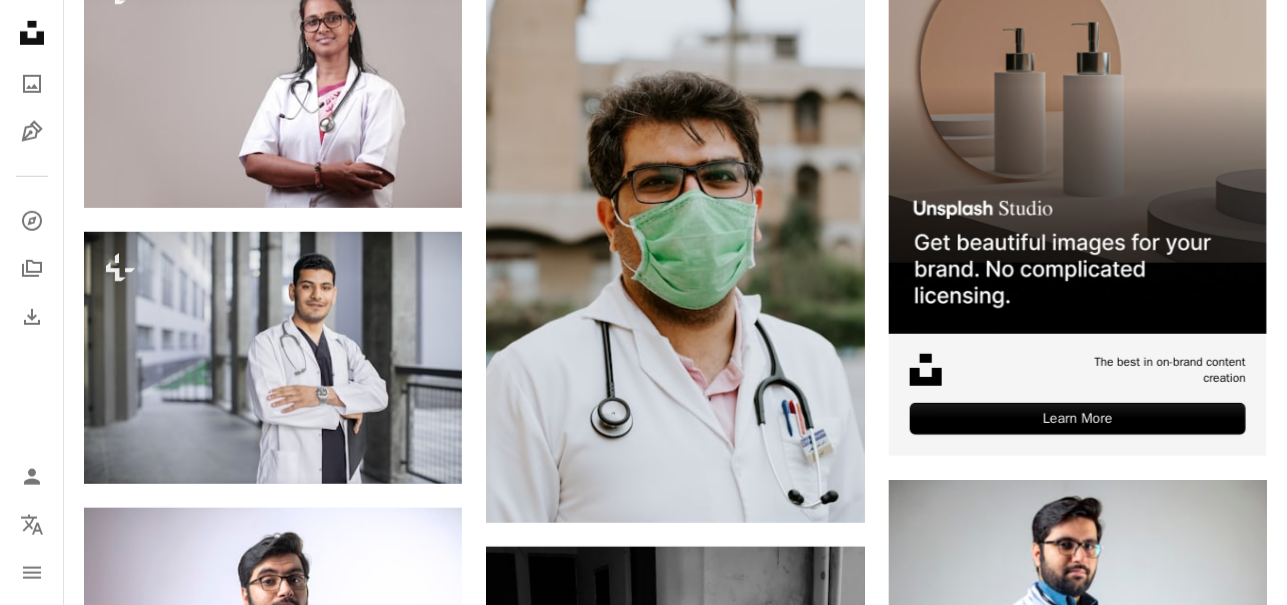 scroll, scrollTop: 589, scrollLeft: 0, axis: vertical 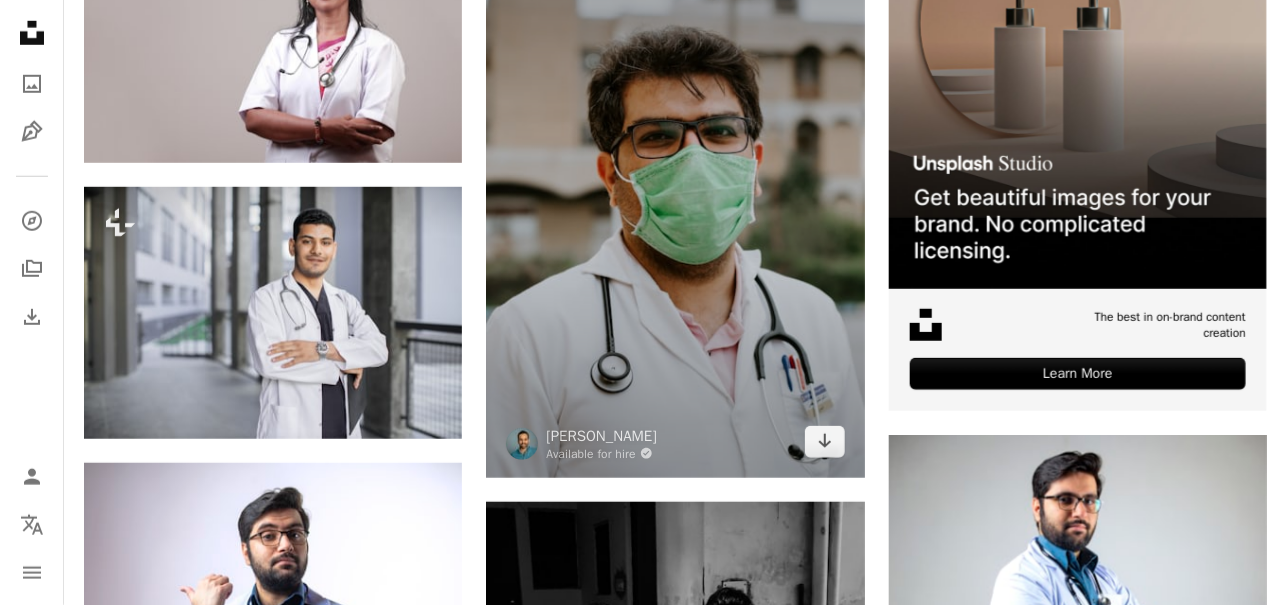 click at bounding box center (675, 193) 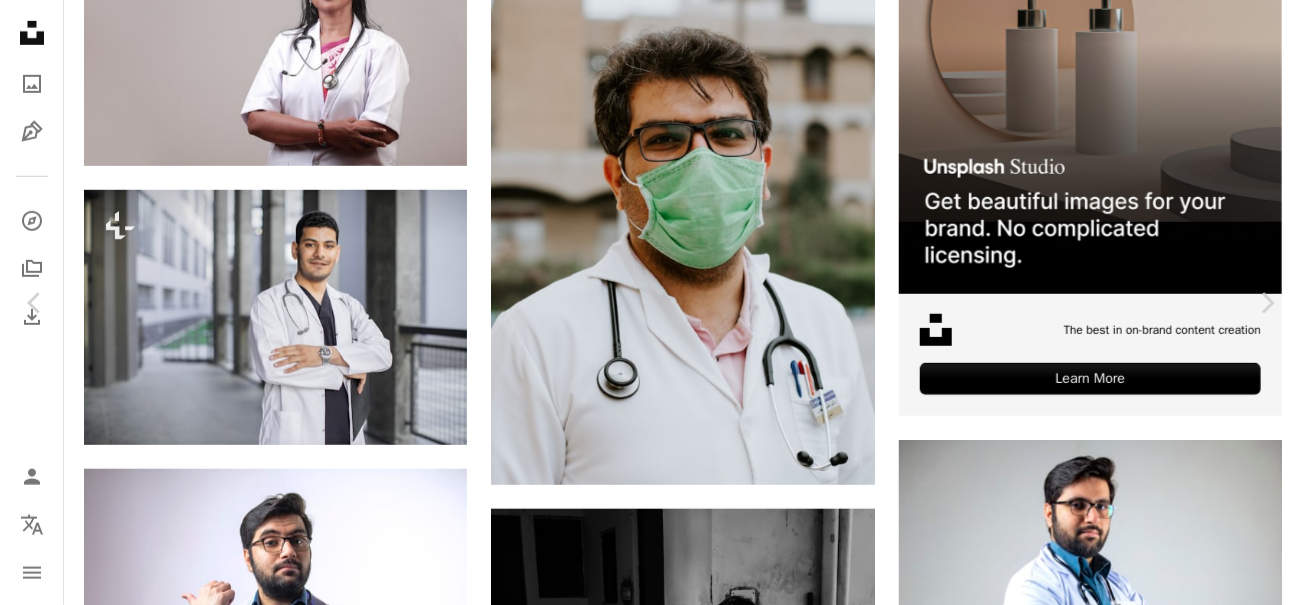 click on "Download free" at bounding box center (1107, 3723) 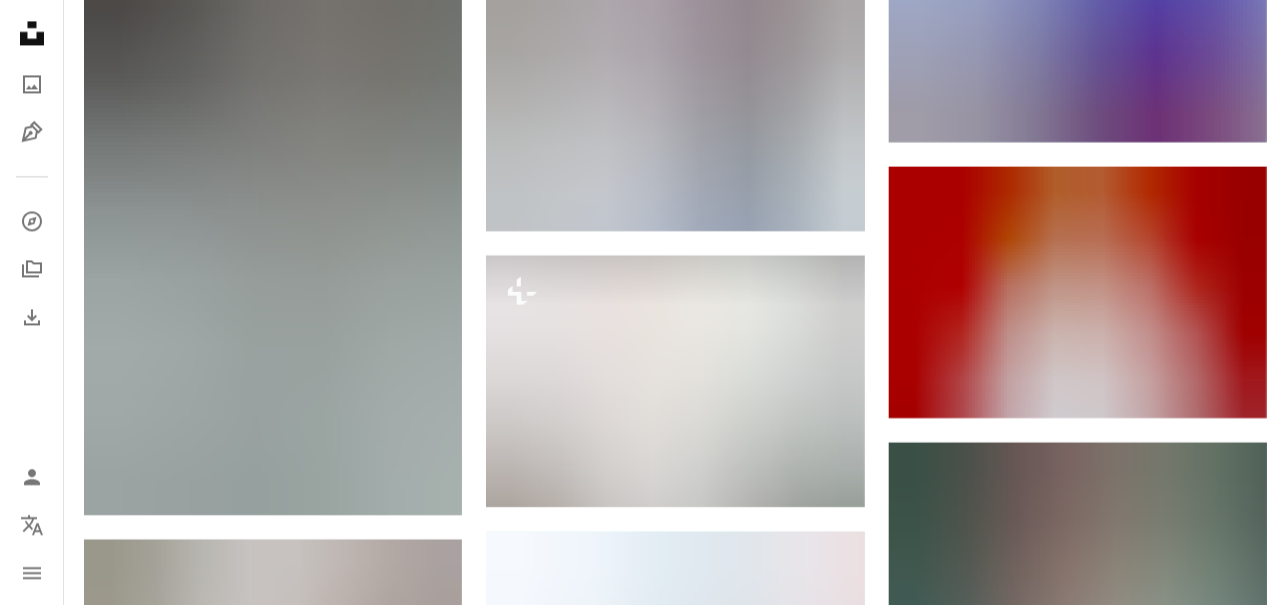scroll, scrollTop: 1651, scrollLeft: 0, axis: vertical 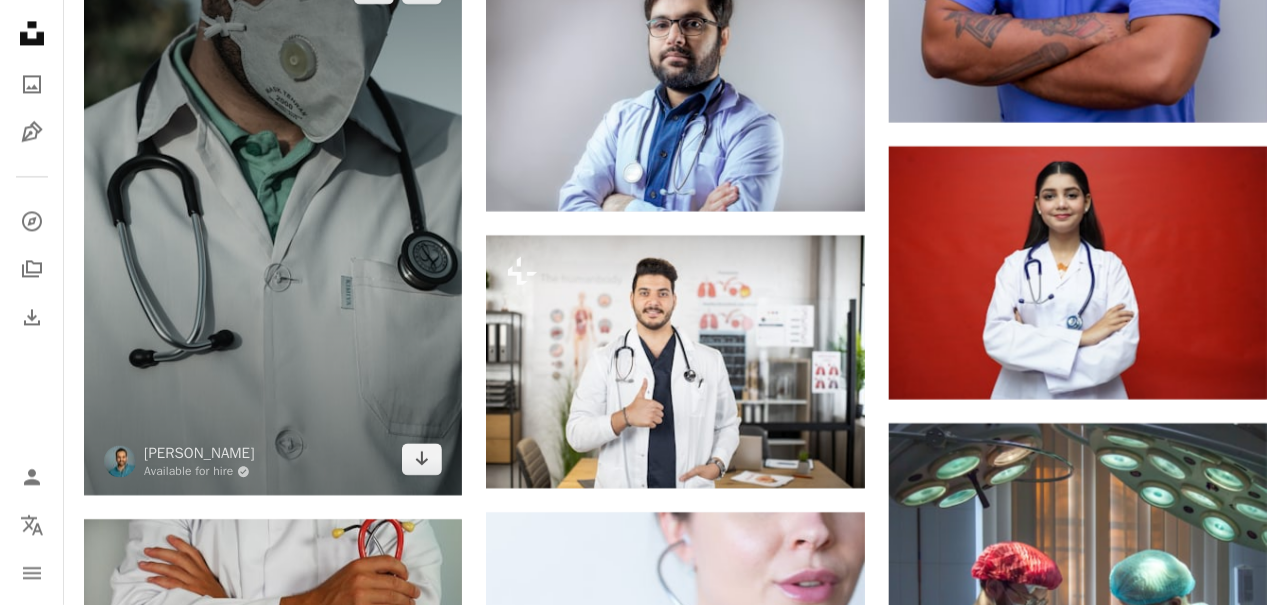 click at bounding box center (273, 223) 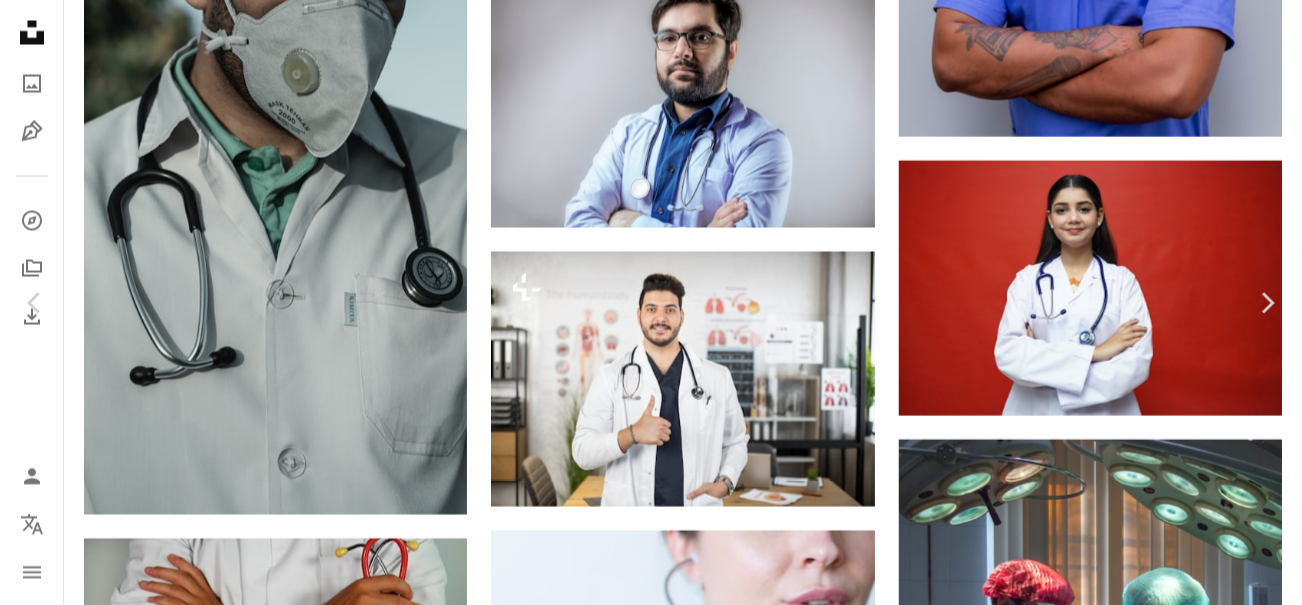click on "Chevron down" 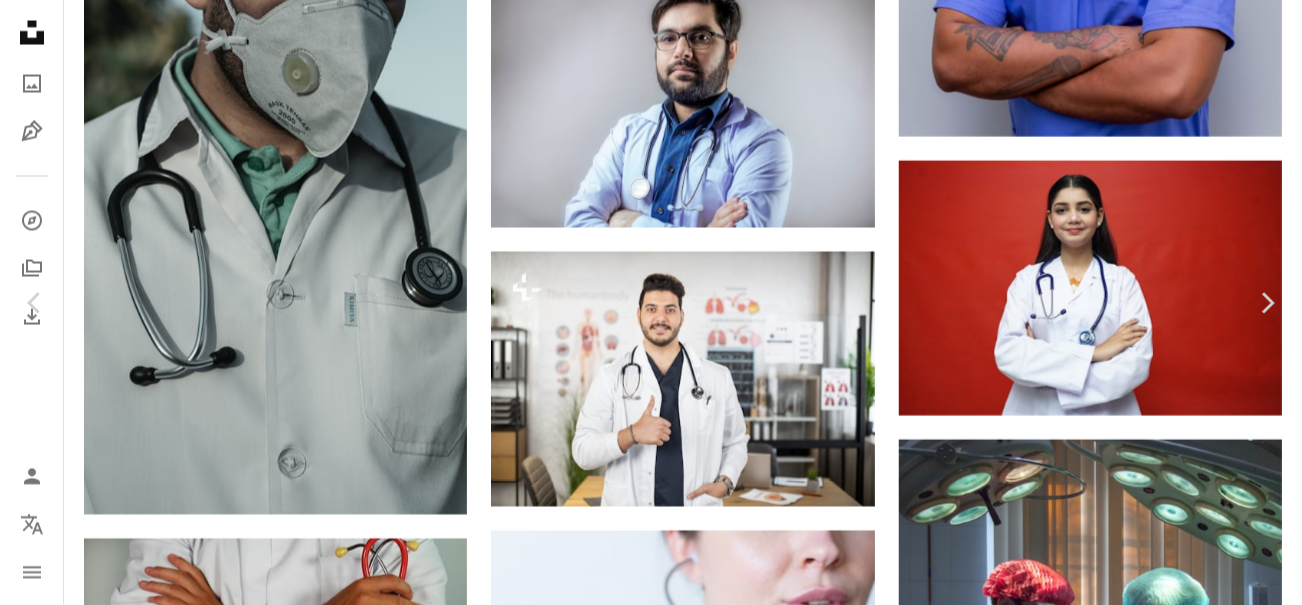 click on "Chevron down" 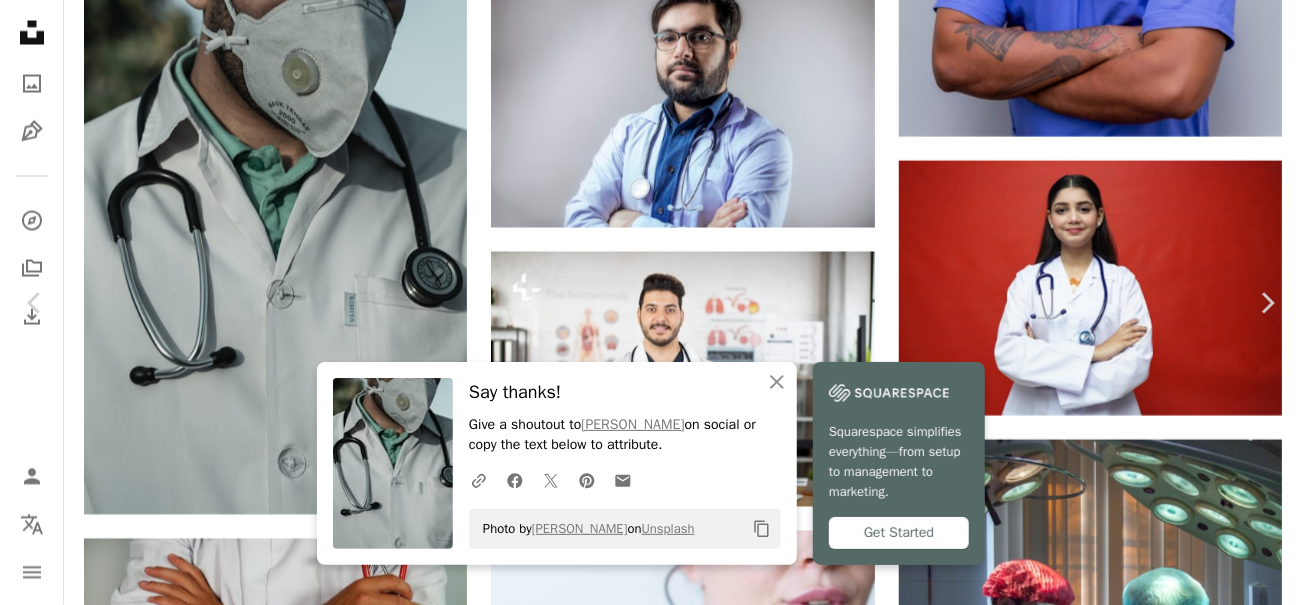 click on "An X shape" at bounding box center [20, 20] 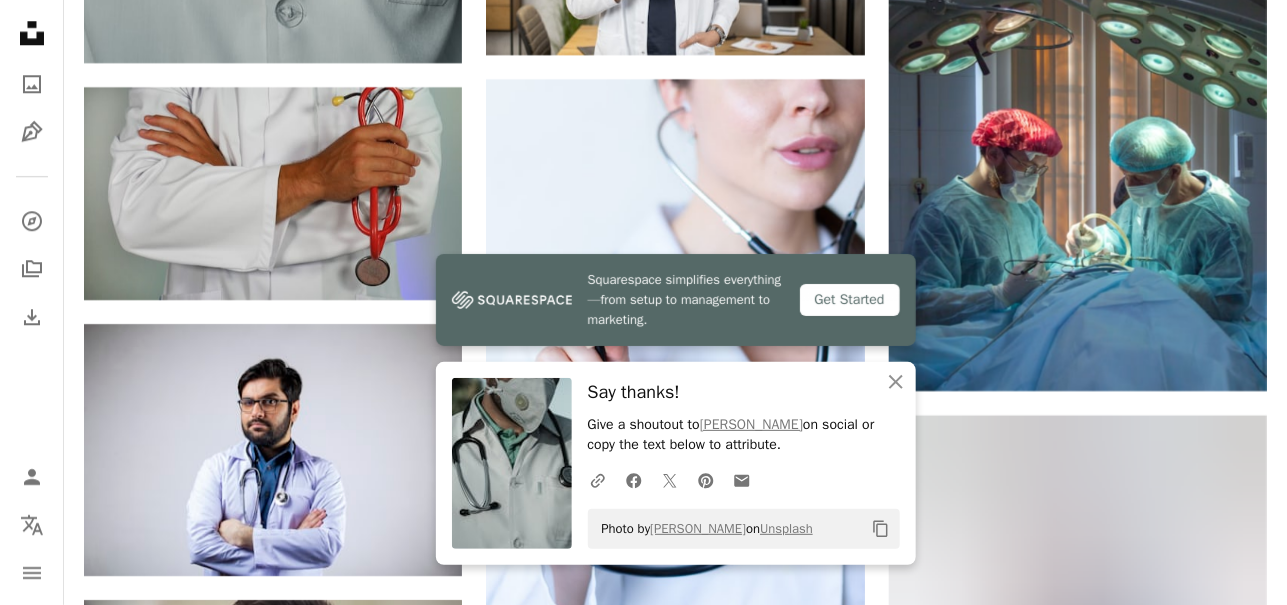 scroll, scrollTop: 2084, scrollLeft: 0, axis: vertical 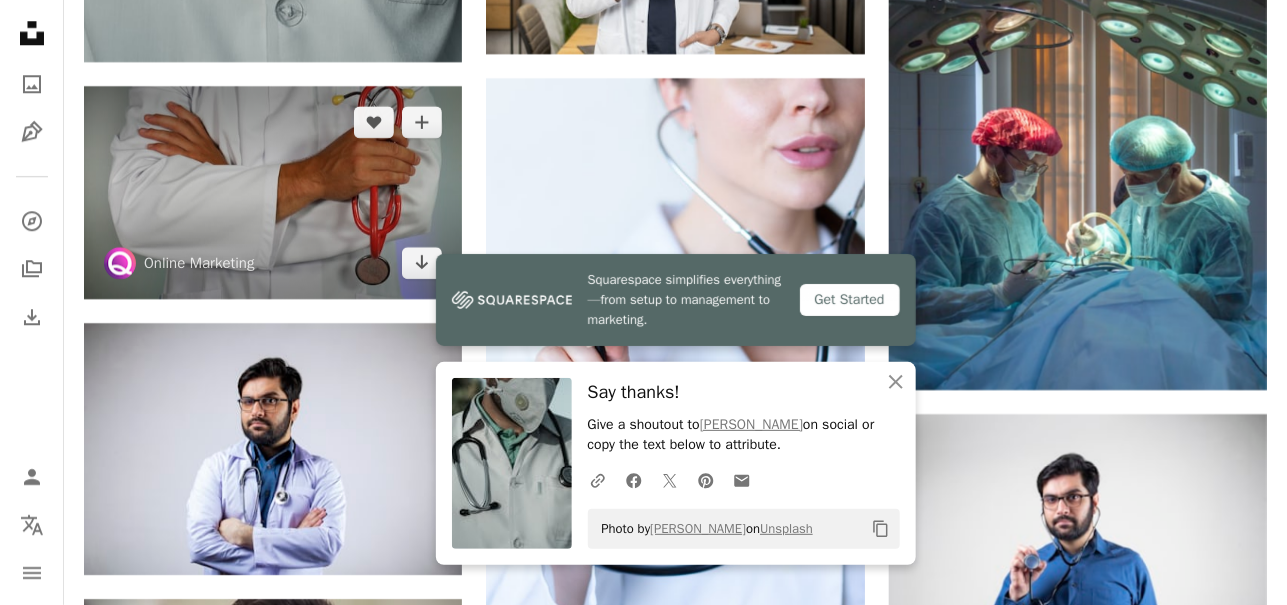 click at bounding box center (273, 192) 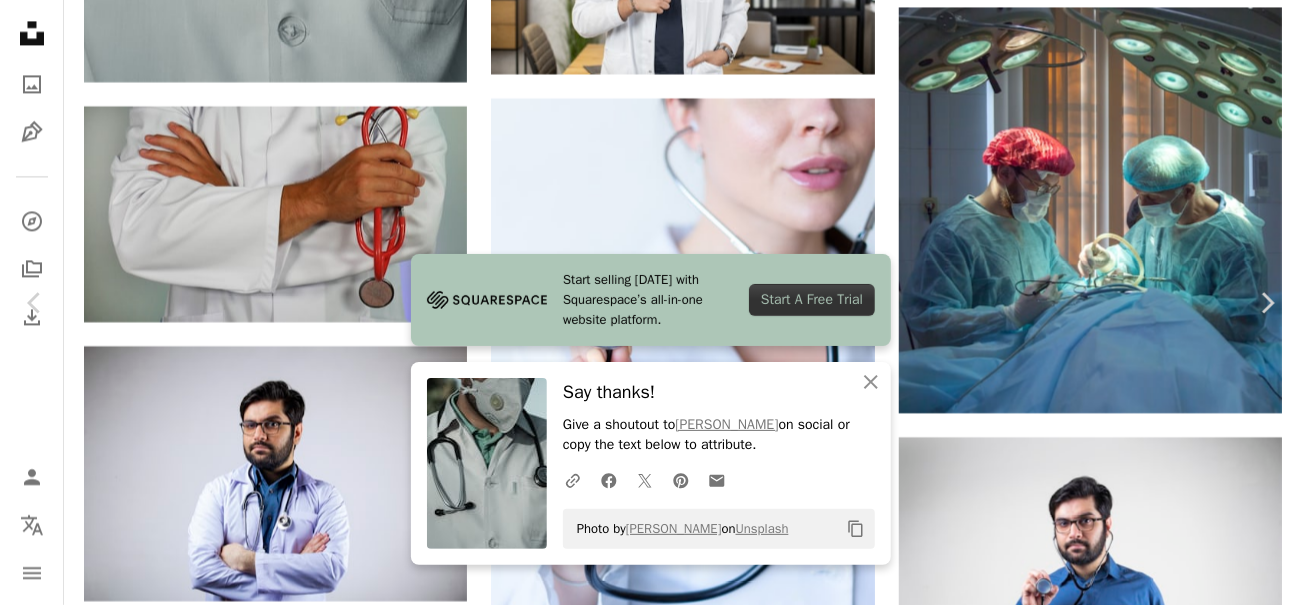 click on "Chevron down" 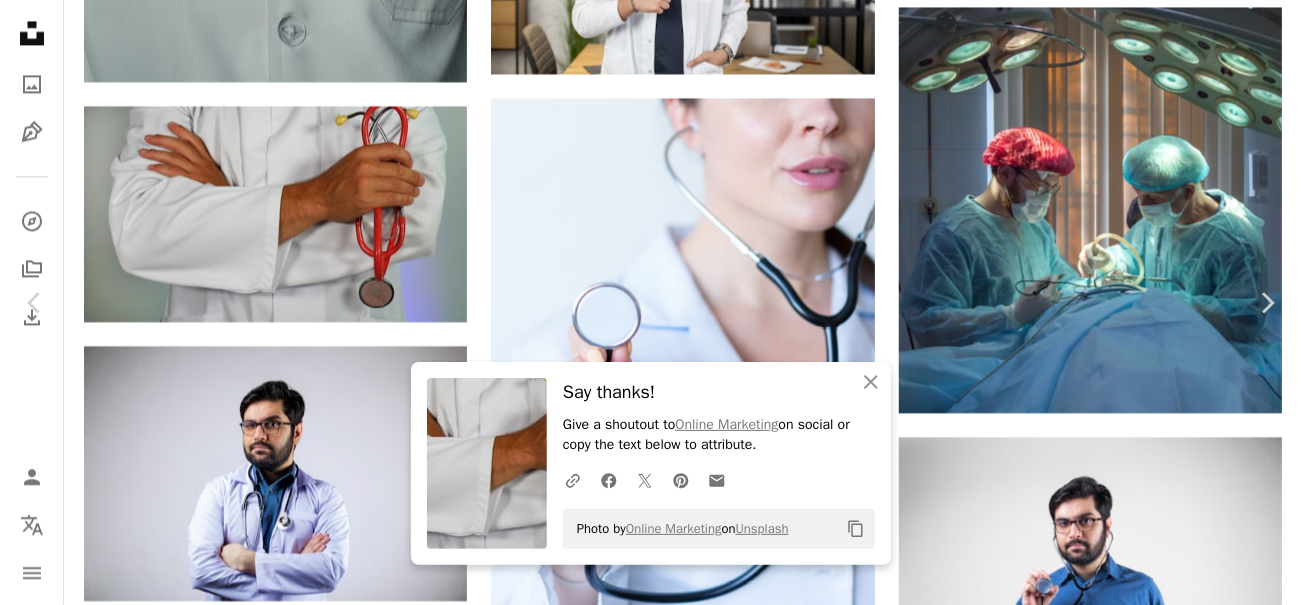 click on "Chevron down" 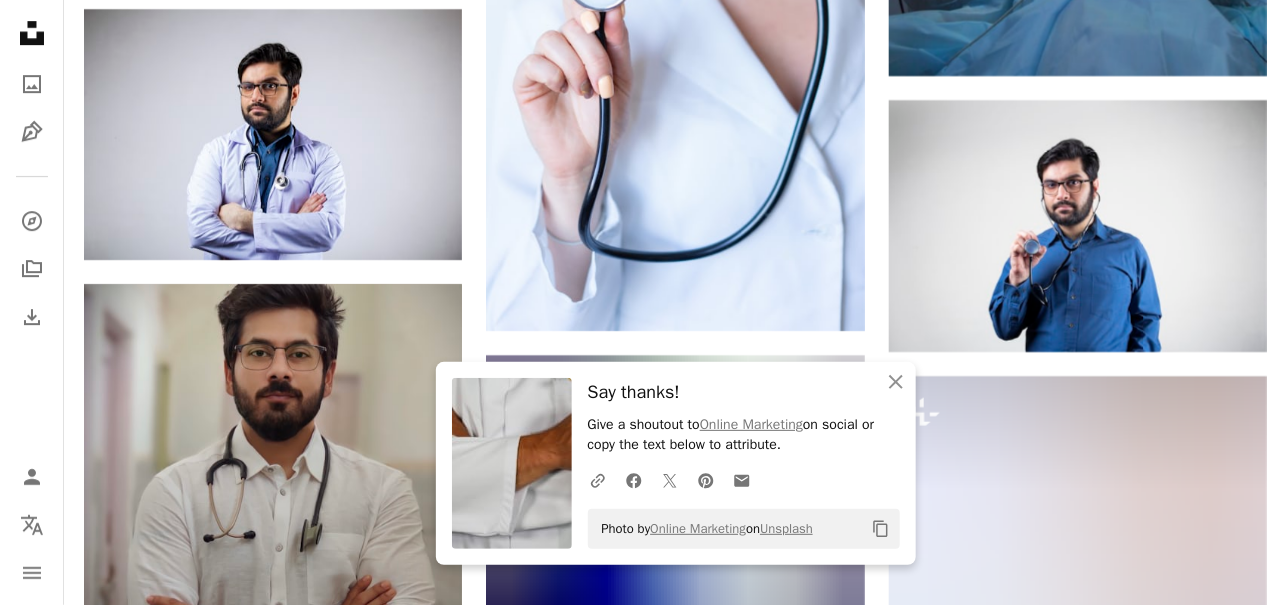 scroll, scrollTop: 1869, scrollLeft: 0, axis: vertical 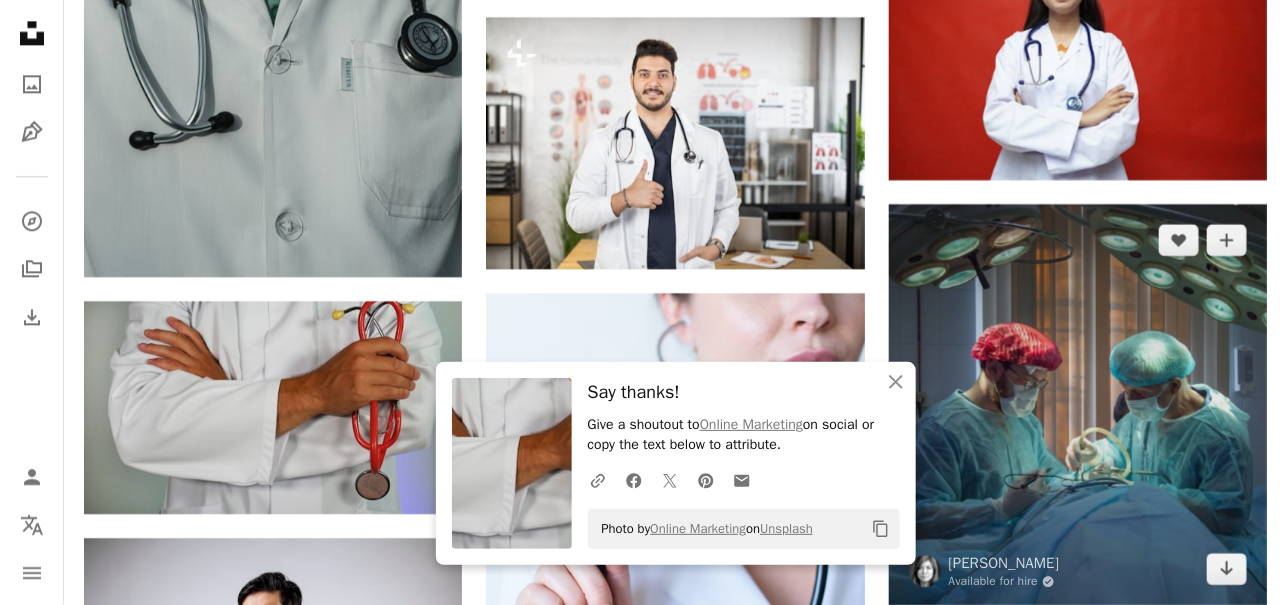 click at bounding box center (1078, 404) 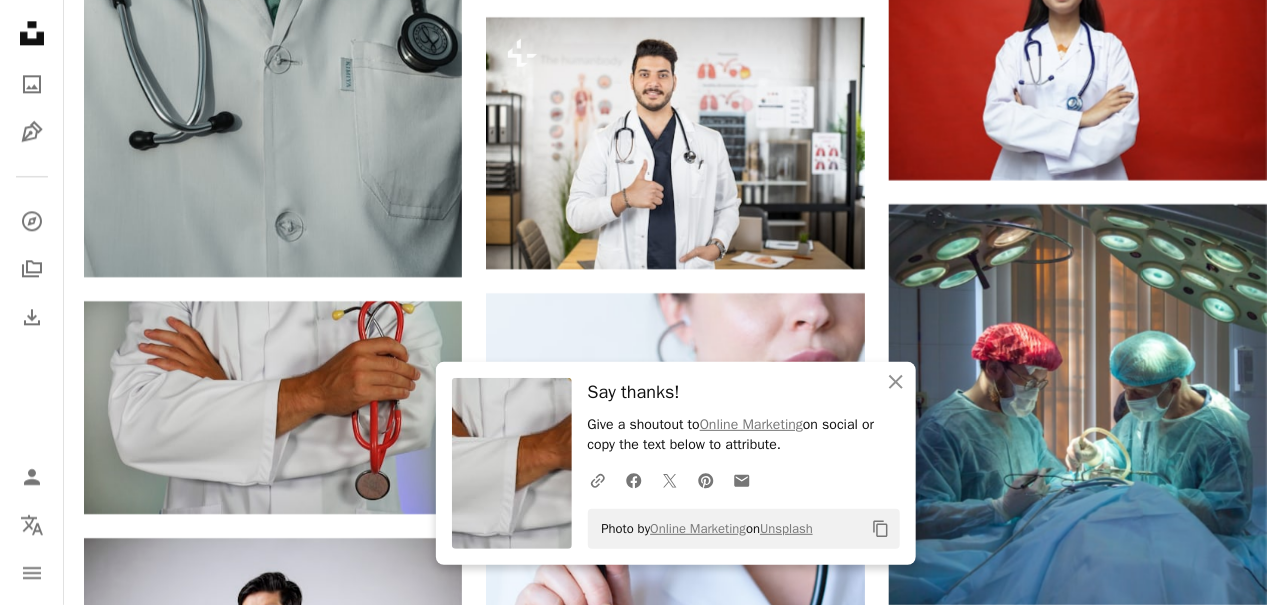 click on "Plus sign for Unsplash+ A heart A plus sign Getty Images For  Unsplash+ A lock Download Plus sign for Unsplash+ A heart A plus sign Getty Images For  Unsplash+ A lock Download A heart A plus sign [PERSON_NAME] Available for hire A checkmark inside of a circle Arrow pointing down Plus sign for Unsplash+ A heart A plus sign Getty Images For  Unsplash+ A lock Download A heart A plus sign [PERSON_NAME] Available for hire A checkmark inside of a circle Arrow pointing down A heart A plus sign Online Marketing Arrow pointing down A heart A plus sign [PERSON_NAME] Available for hire A checkmark inside of a circle Arrow pointing down A heart A plus sign [PERSON_NAME] Arrow pointing down A heart A plus sign The [US_STATE] Public Library Arrow pointing down Plus sign for Unsplash+ A heart A plus sign Getty Images For  Unsplash+ A lock Download –– ––– –––  –– ––– –  ––– –––  ––––  –   – –– –––  – – ––– –– –– –––– –– [PERSON_NAME]" at bounding box center [675, 1518] 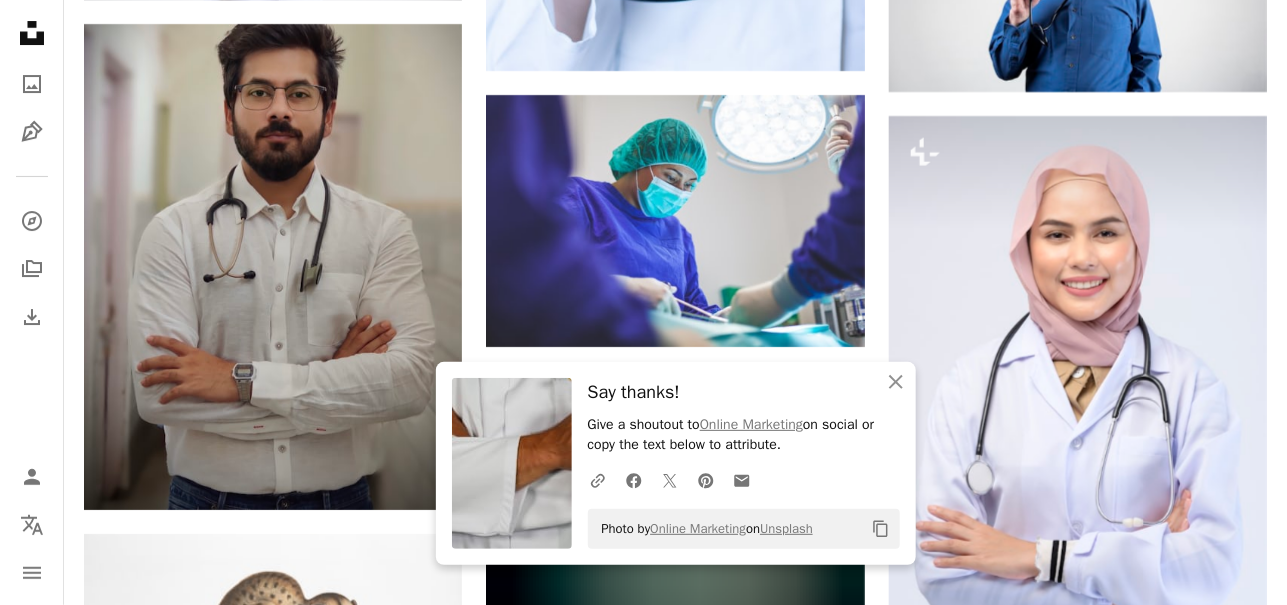 scroll, scrollTop: 2694, scrollLeft: 0, axis: vertical 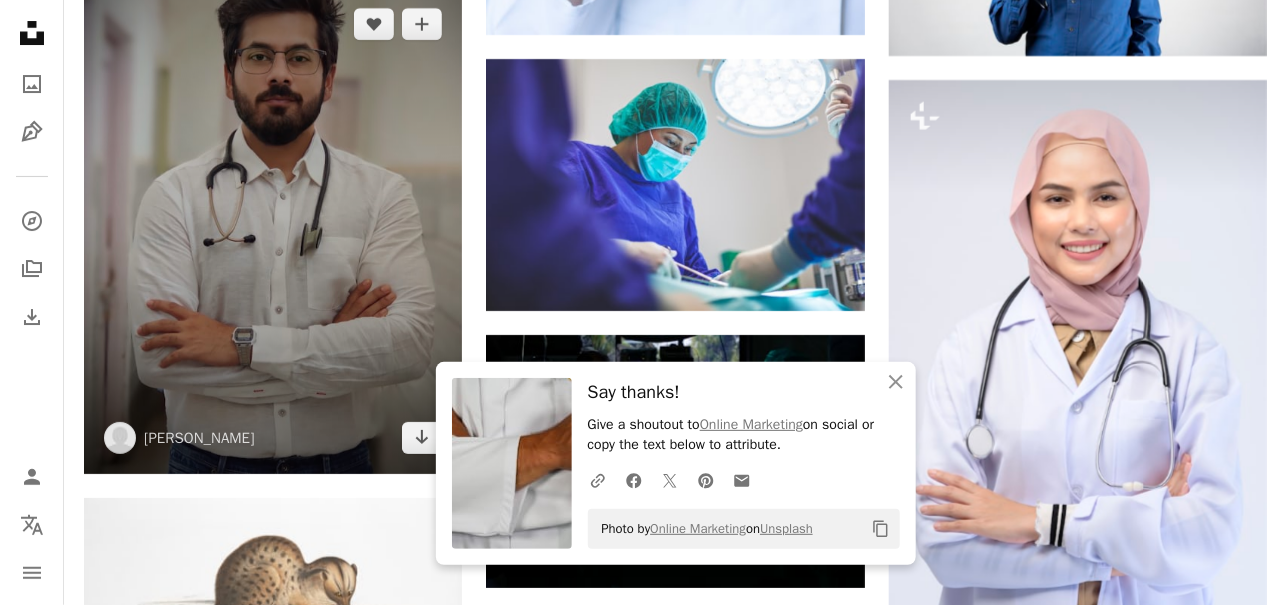 click at bounding box center [273, 231] 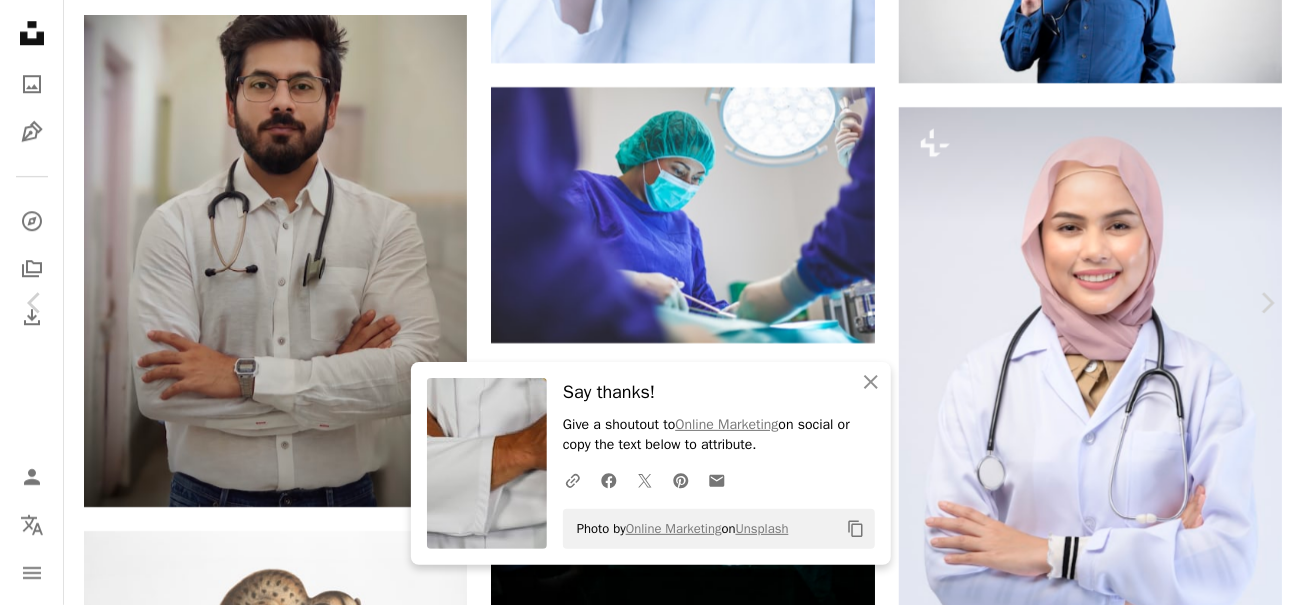 click on "Download free" at bounding box center [1107, 4585] 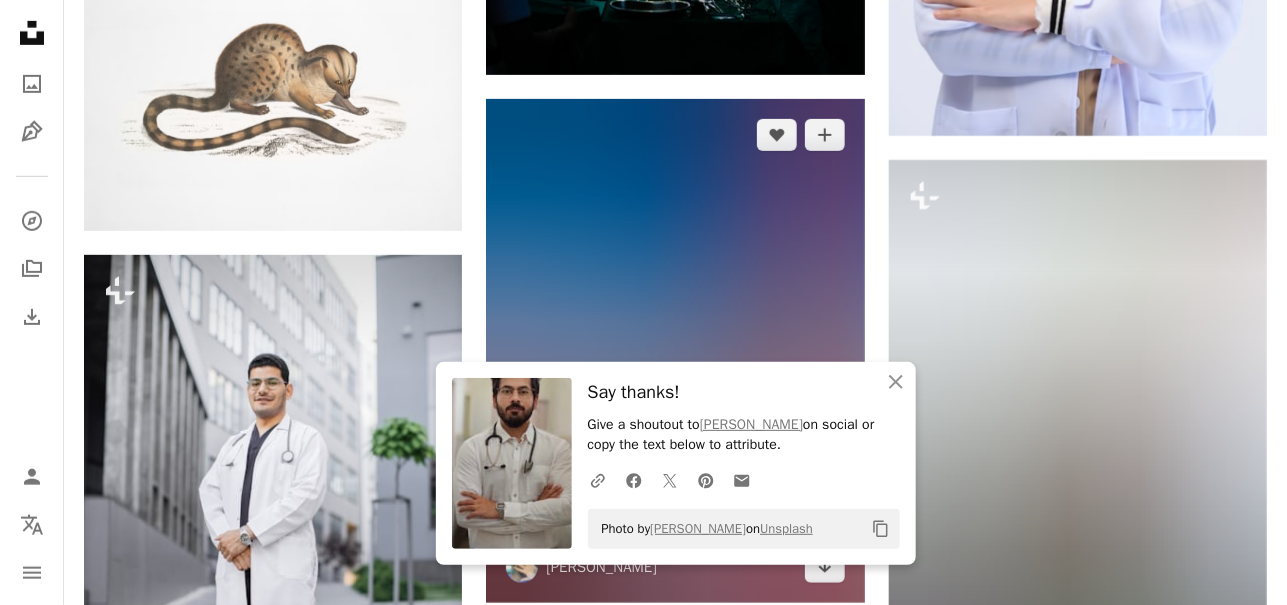 click at bounding box center [675, 351] 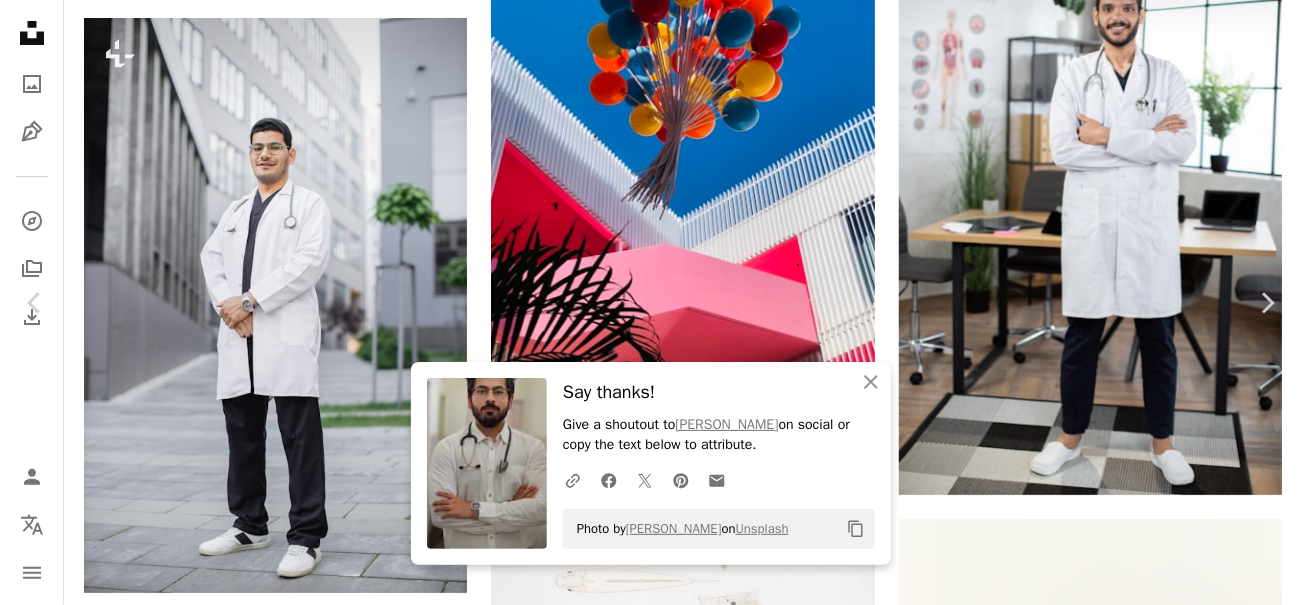 scroll, scrollTop: 3481, scrollLeft: 0, axis: vertical 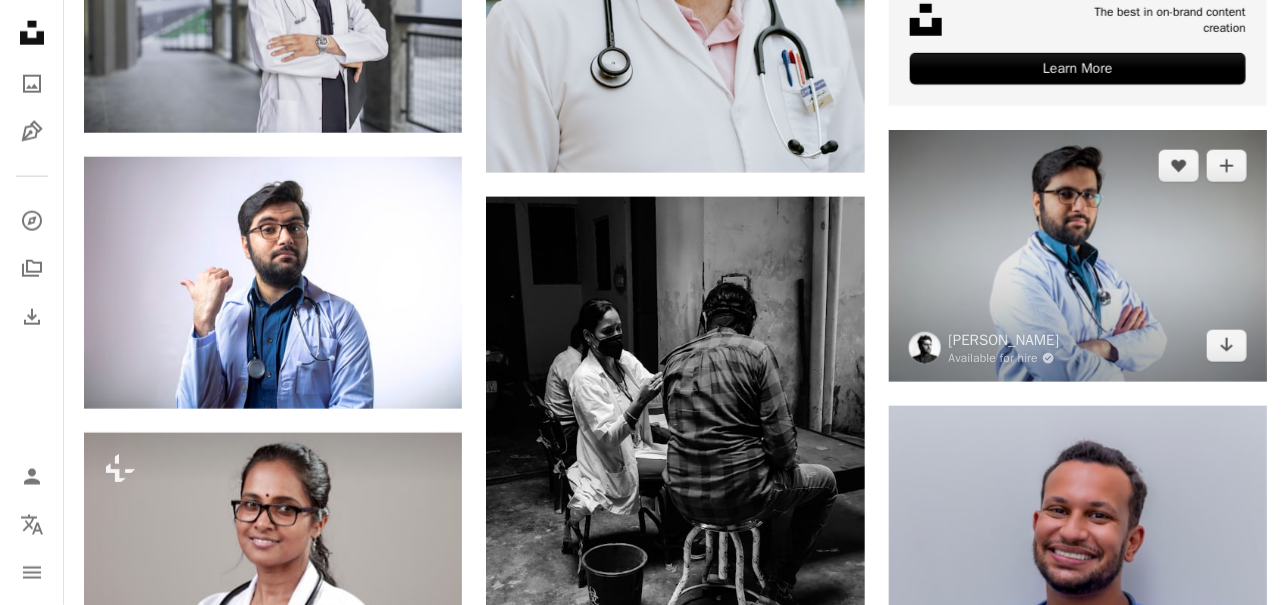 click at bounding box center [1078, 256] 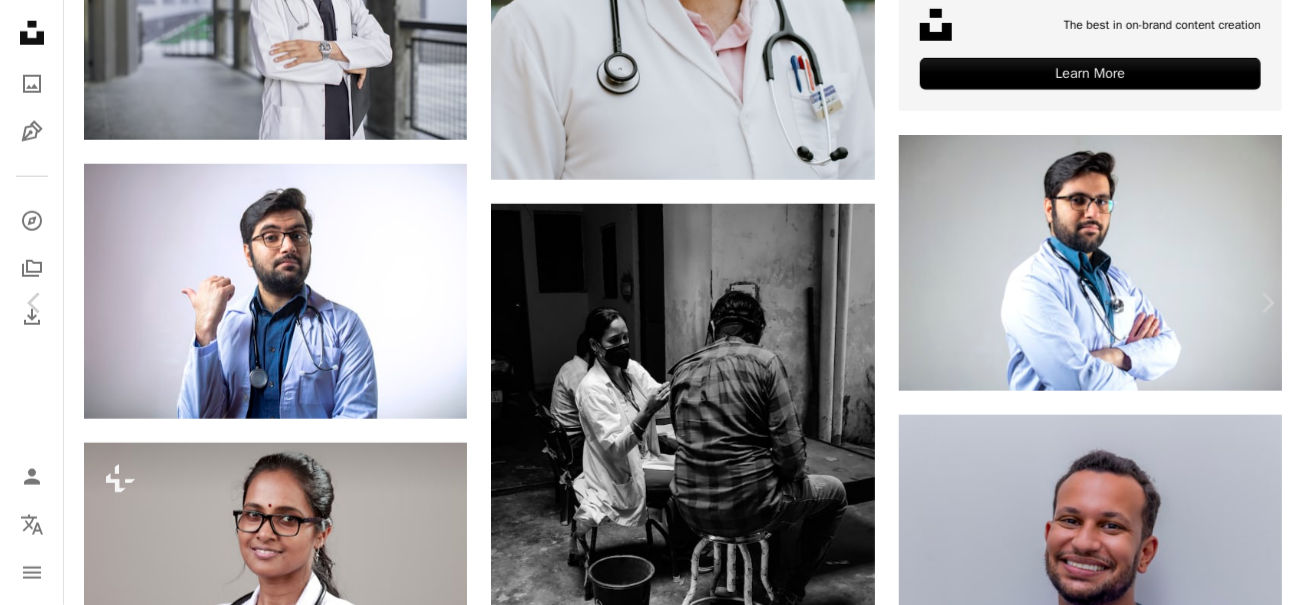 click on "Download free" at bounding box center [1107, 6385] 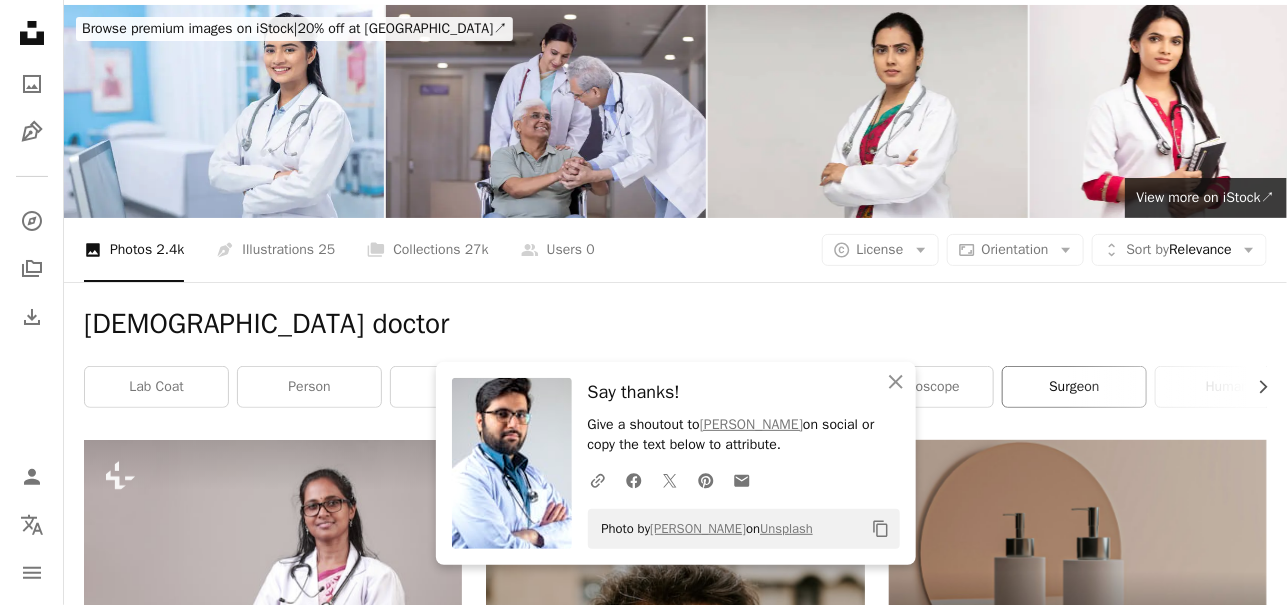 scroll, scrollTop: 10, scrollLeft: 0, axis: vertical 